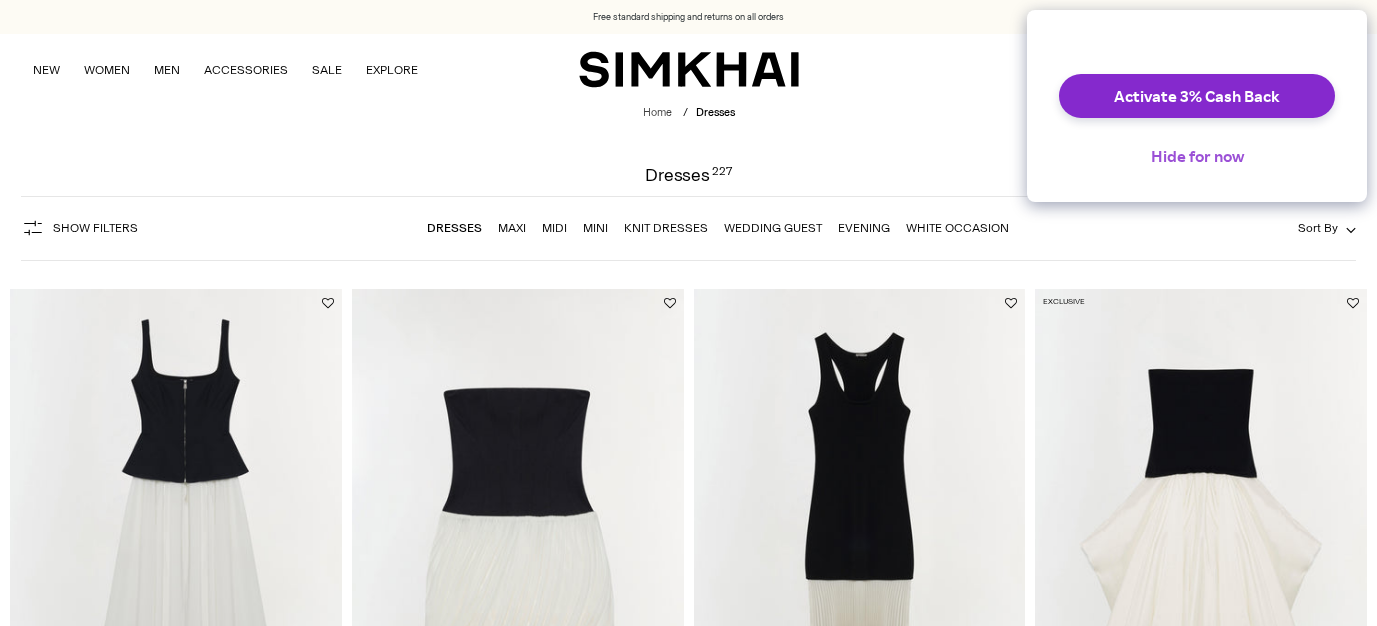 click on "Hide for now" at bounding box center (1197, 156) 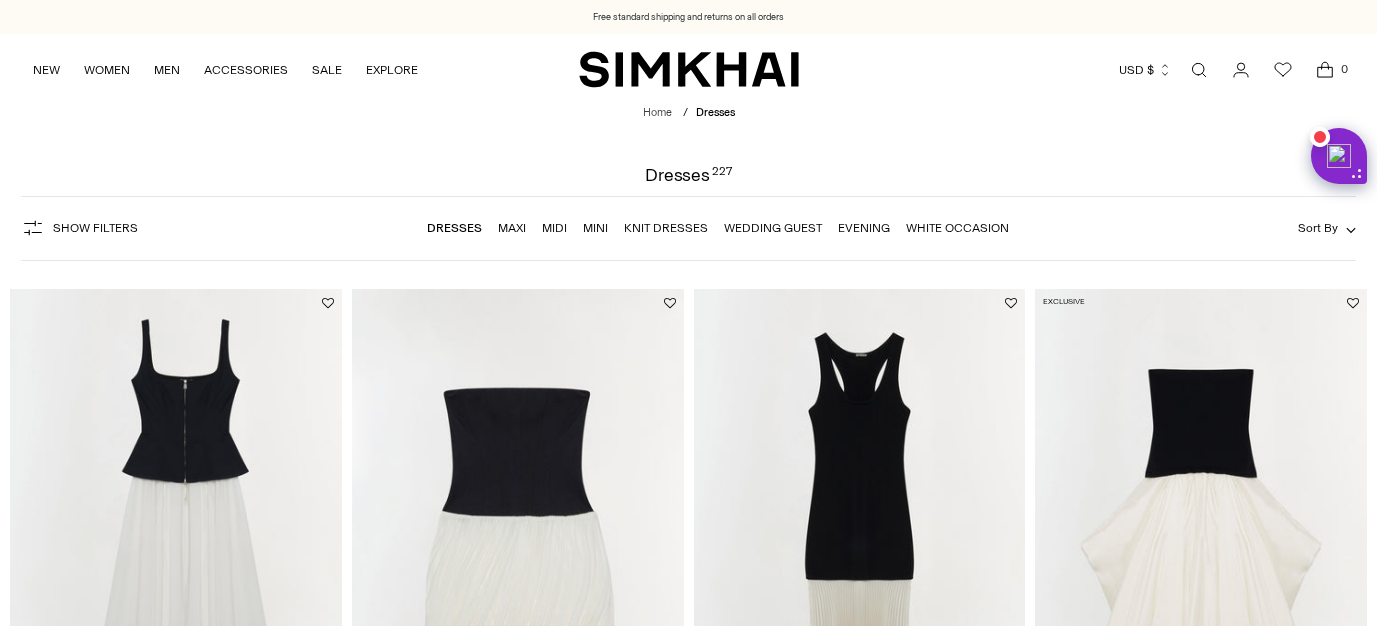 scroll, scrollTop: 0, scrollLeft: 0, axis: both 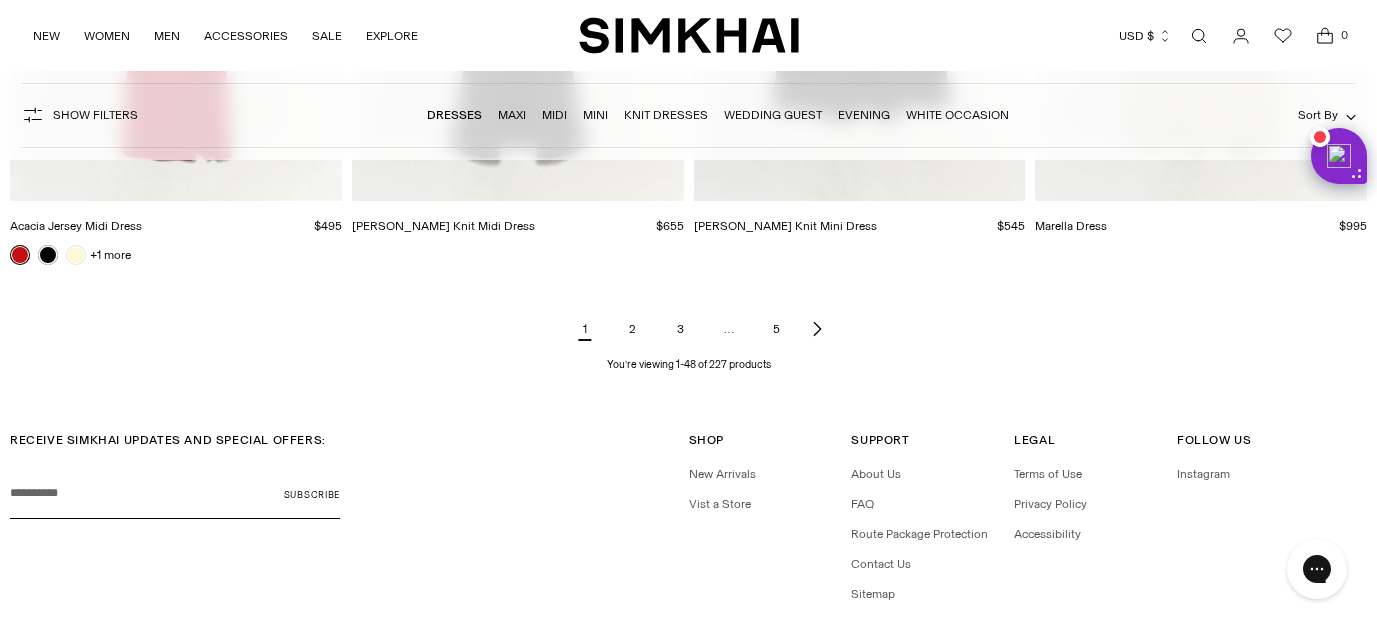 click on "2" at bounding box center (633, 329) 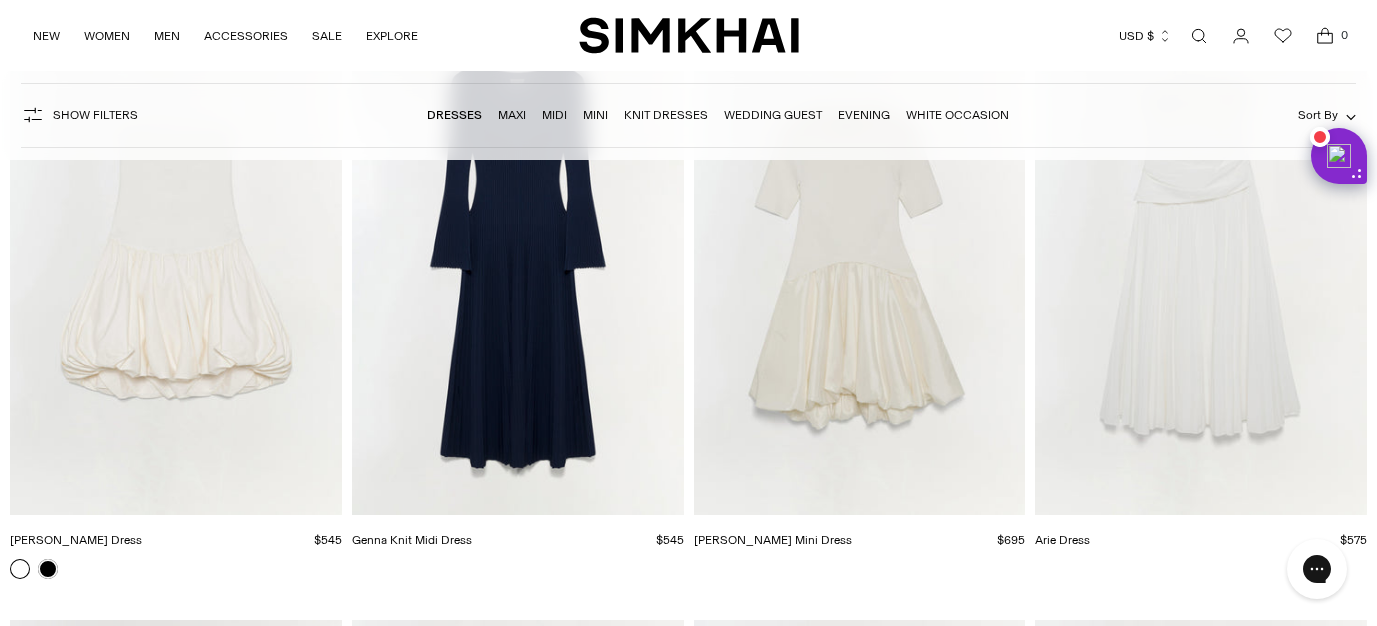 scroll, scrollTop: 0, scrollLeft: 0, axis: both 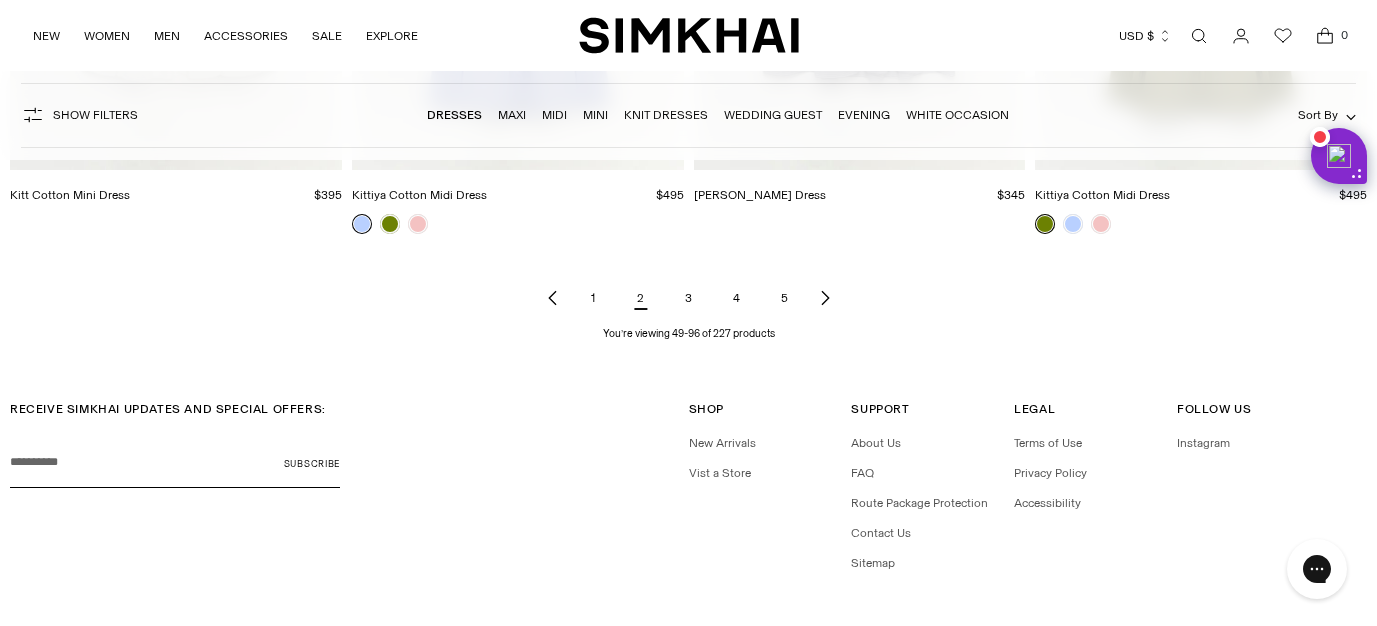 click on "3" at bounding box center (689, 298) 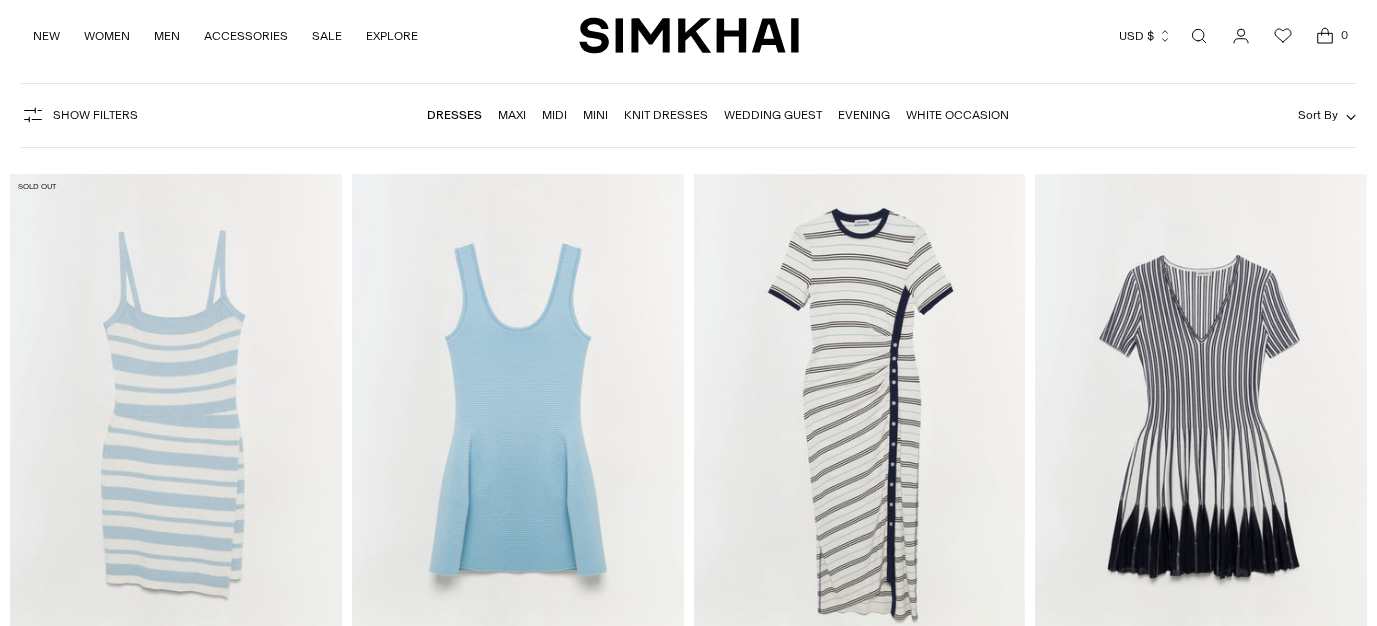 scroll, scrollTop: 637, scrollLeft: 0, axis: vertical 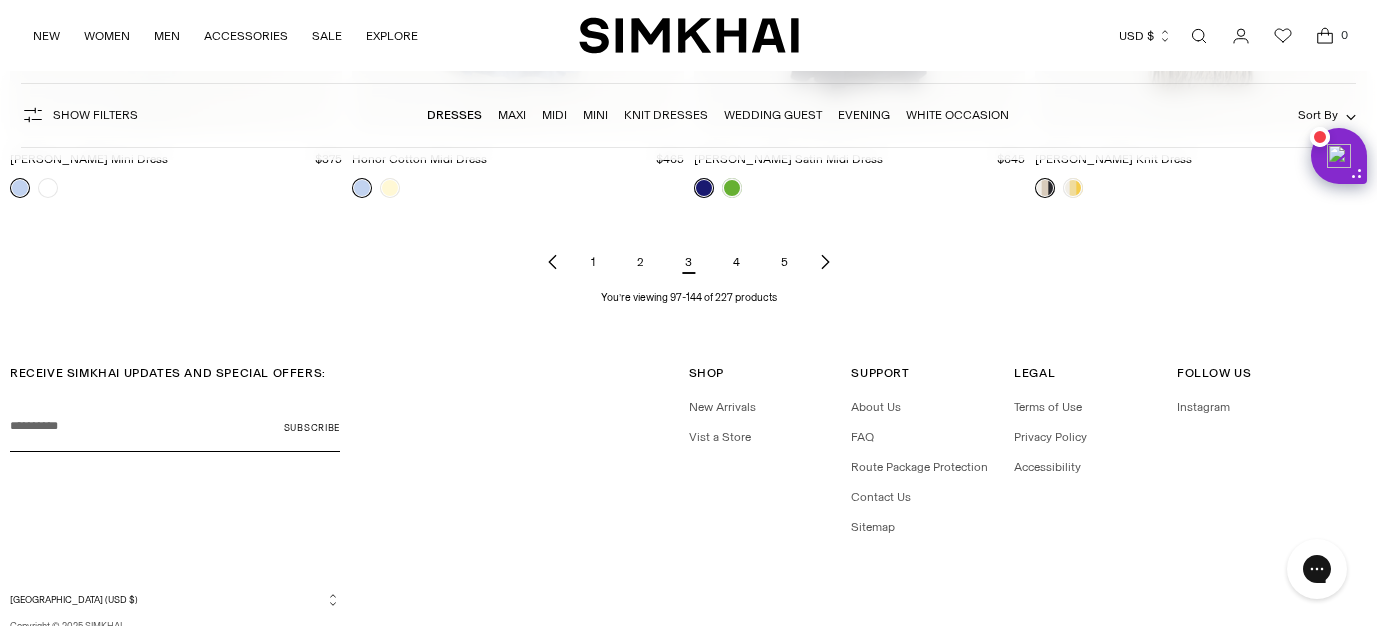 click on "4" at bounding box center [737, 262] 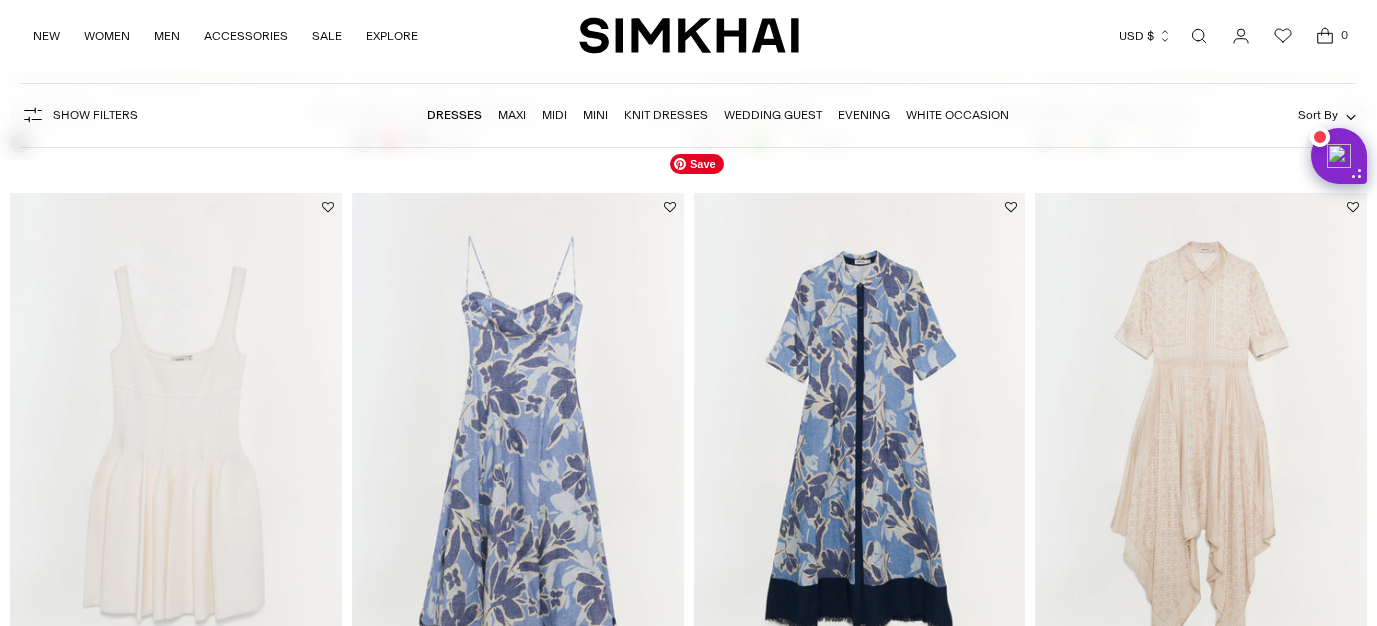 scroll, scrollTop: 2144, scrollLeft: 0, axis: vertical 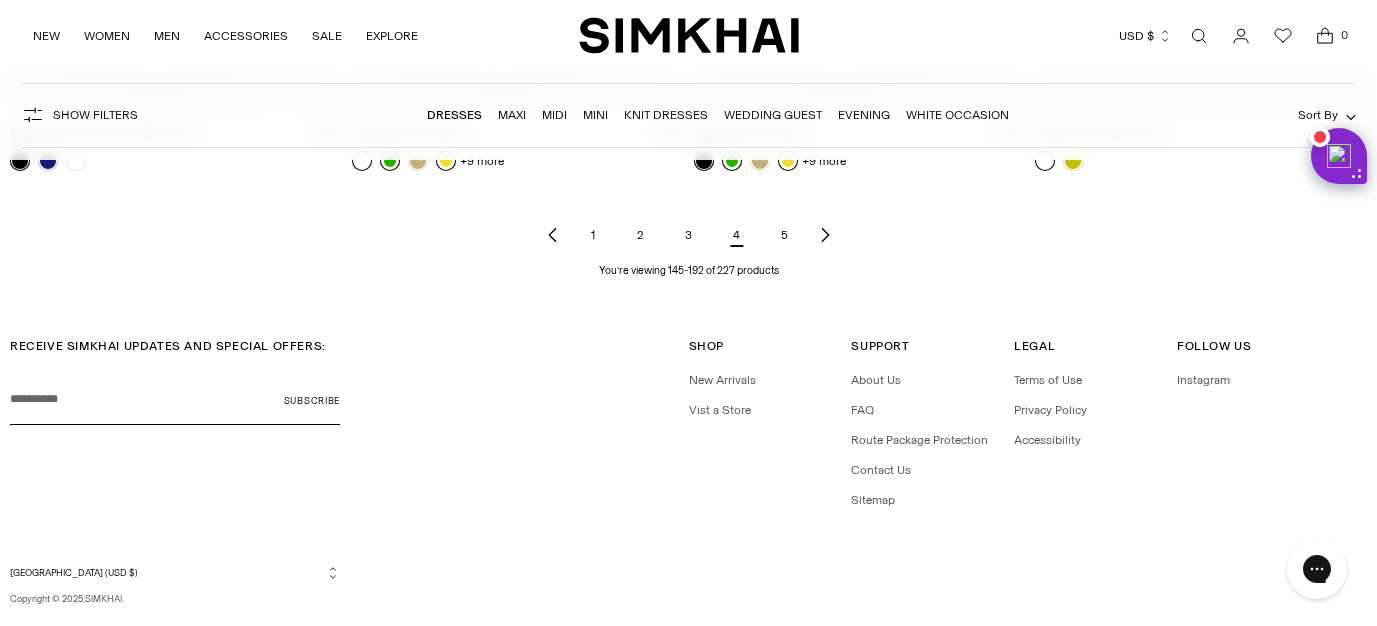 click on "5" at bounding box center [785, 235] 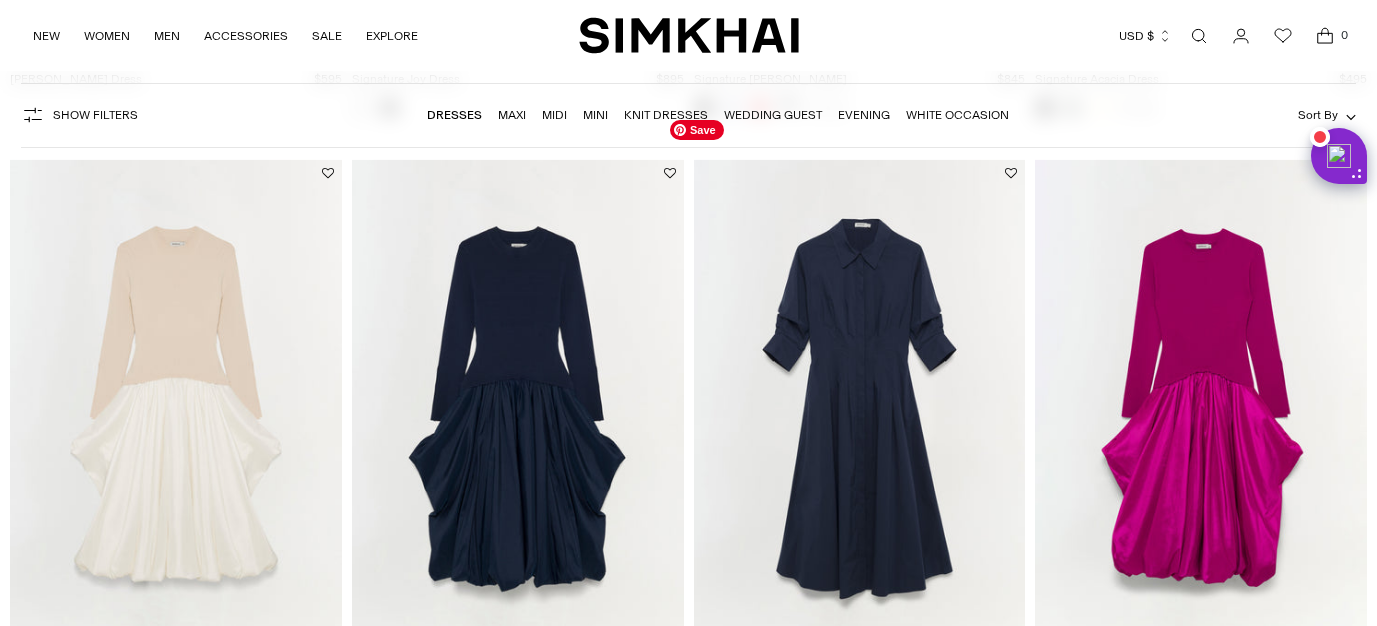 scroll, scrollTop: 1734, scrollLeft: 0, axis: vertical 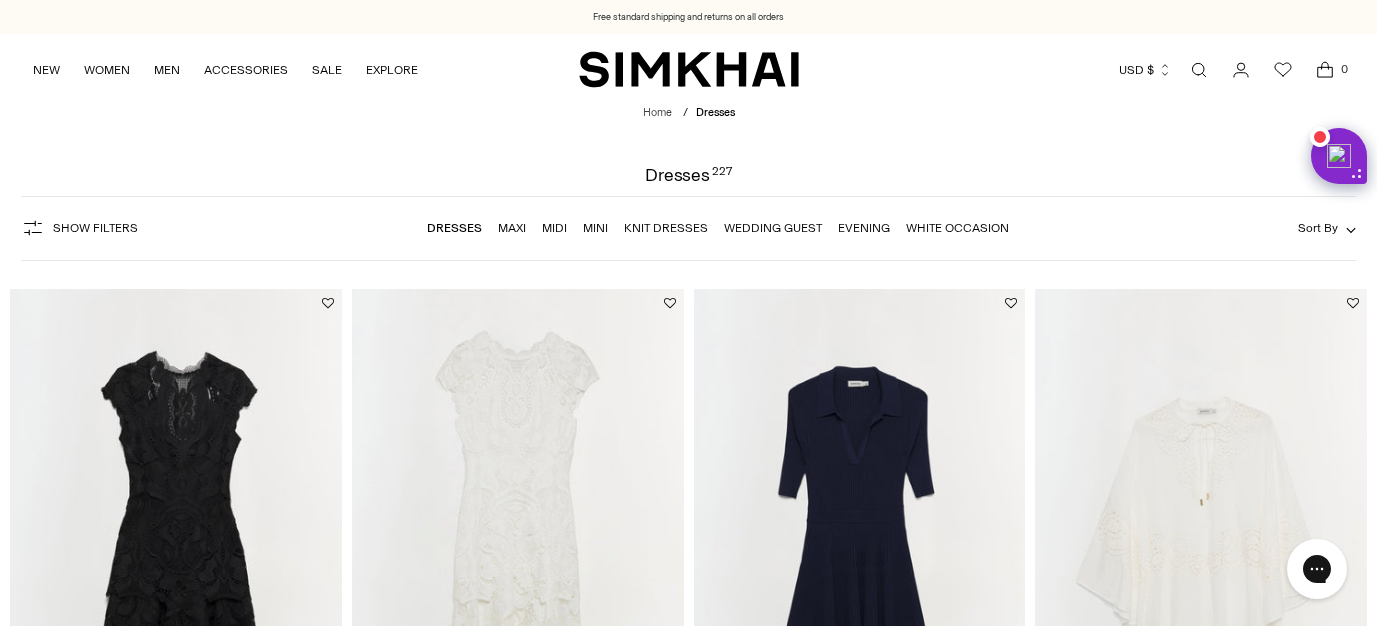 click on "Show Filters" at bounding box center (95, 228) 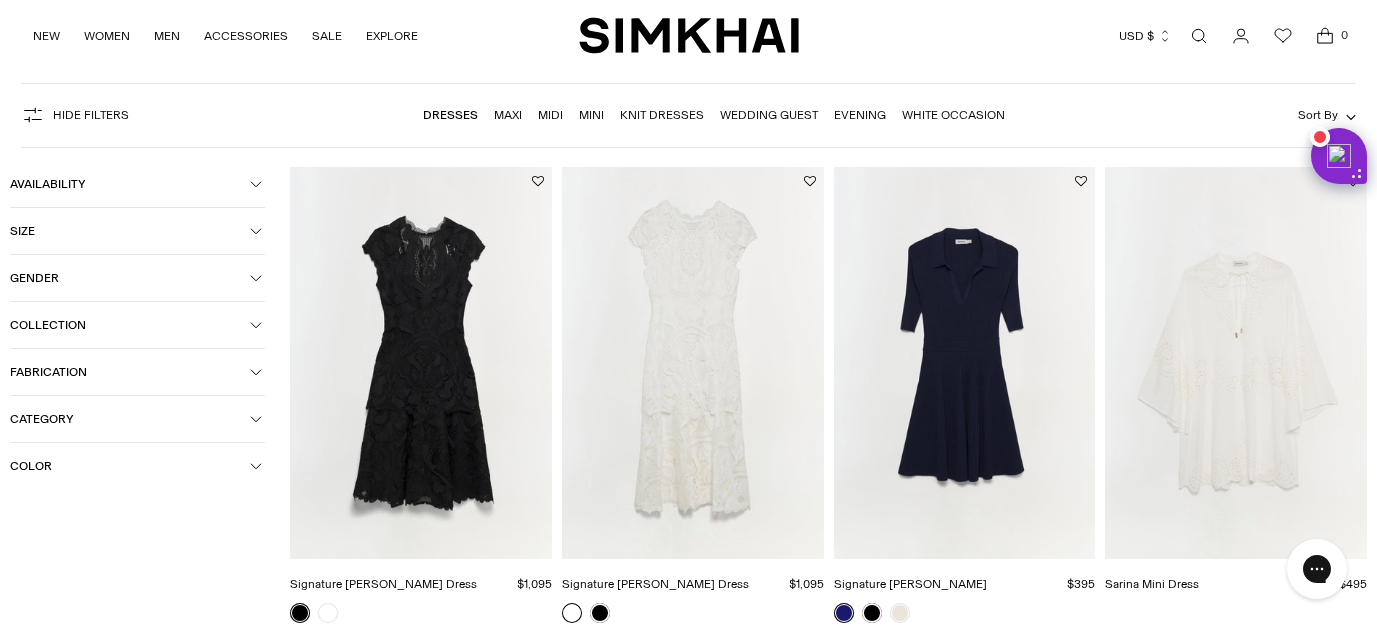 scroll, scrollTop: 153, scrollLeft: 0, axis: vertical 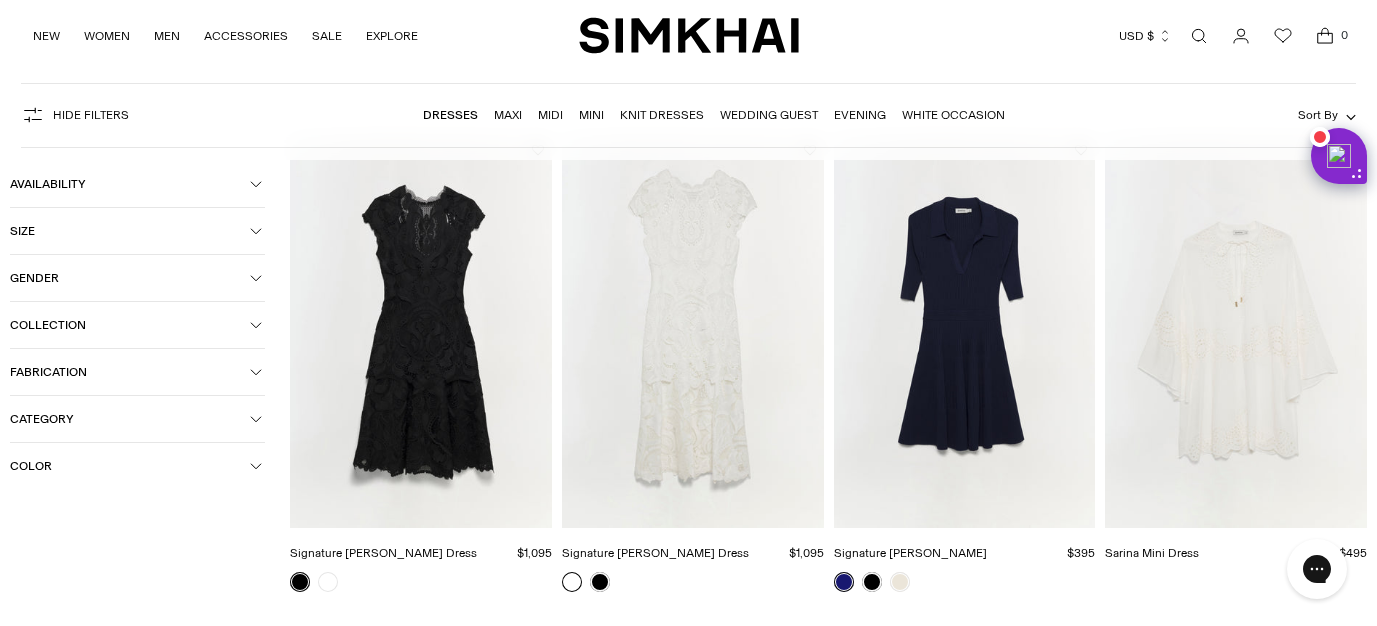click on "Color" at bounding box center (130, 466) 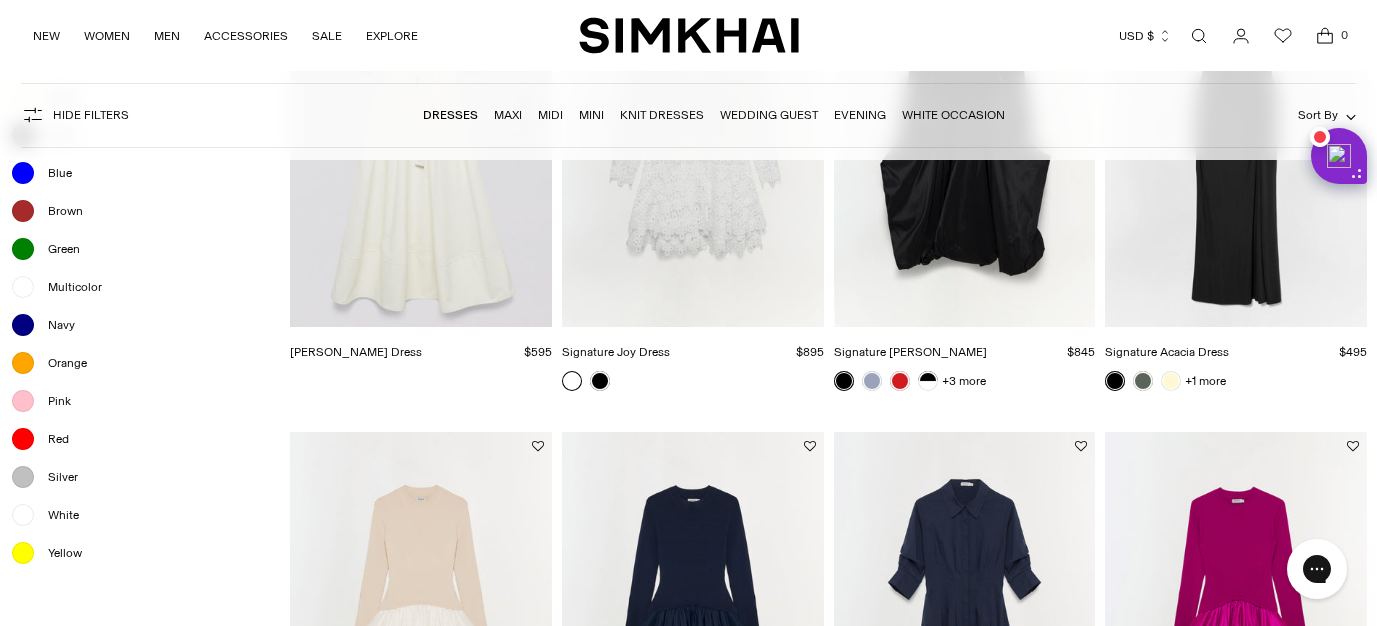 scroll, scrollTop: 877, scrollLeft: 0, axis: vertical 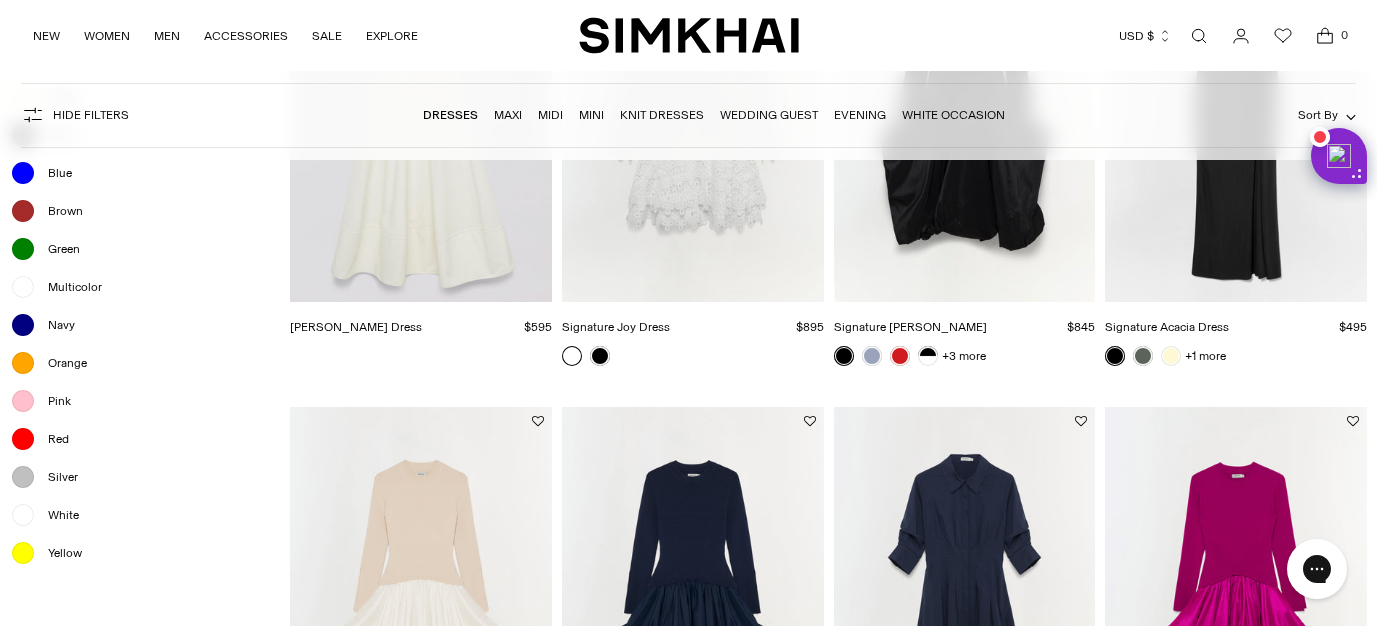 click on "White" at bounding box center [57, 515] 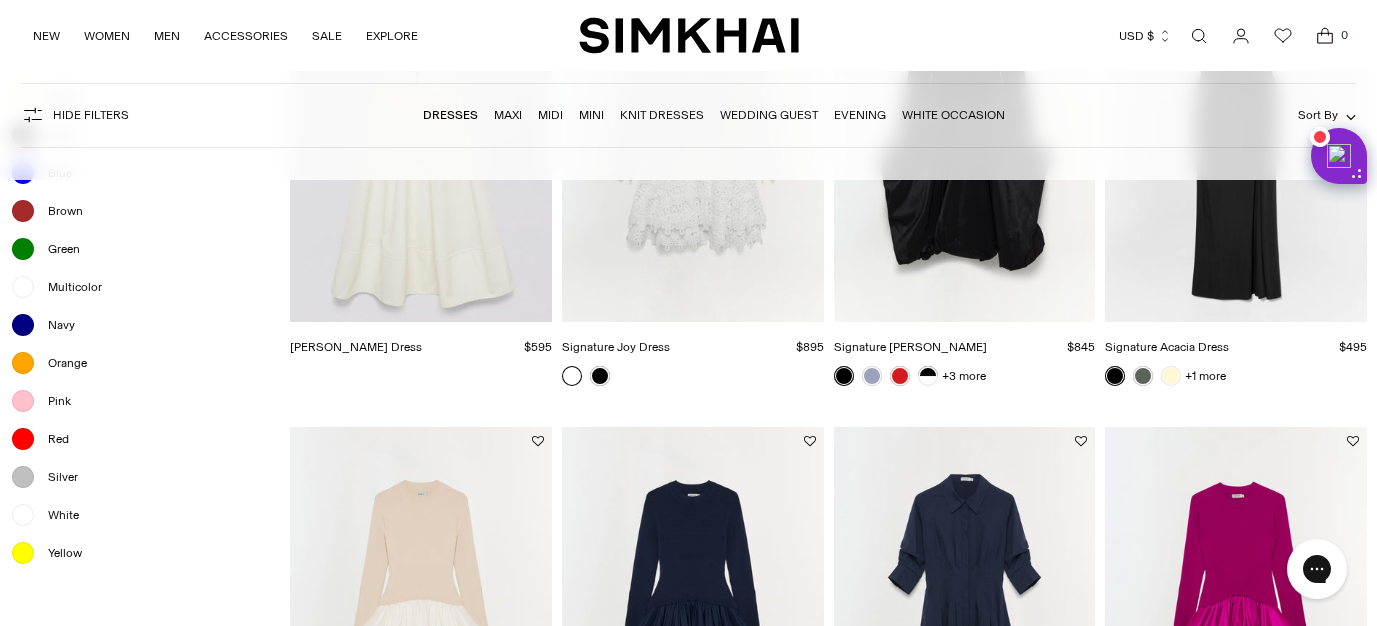 scroll, scrollTop: 897, scrollLeft: 0, axis: vertical 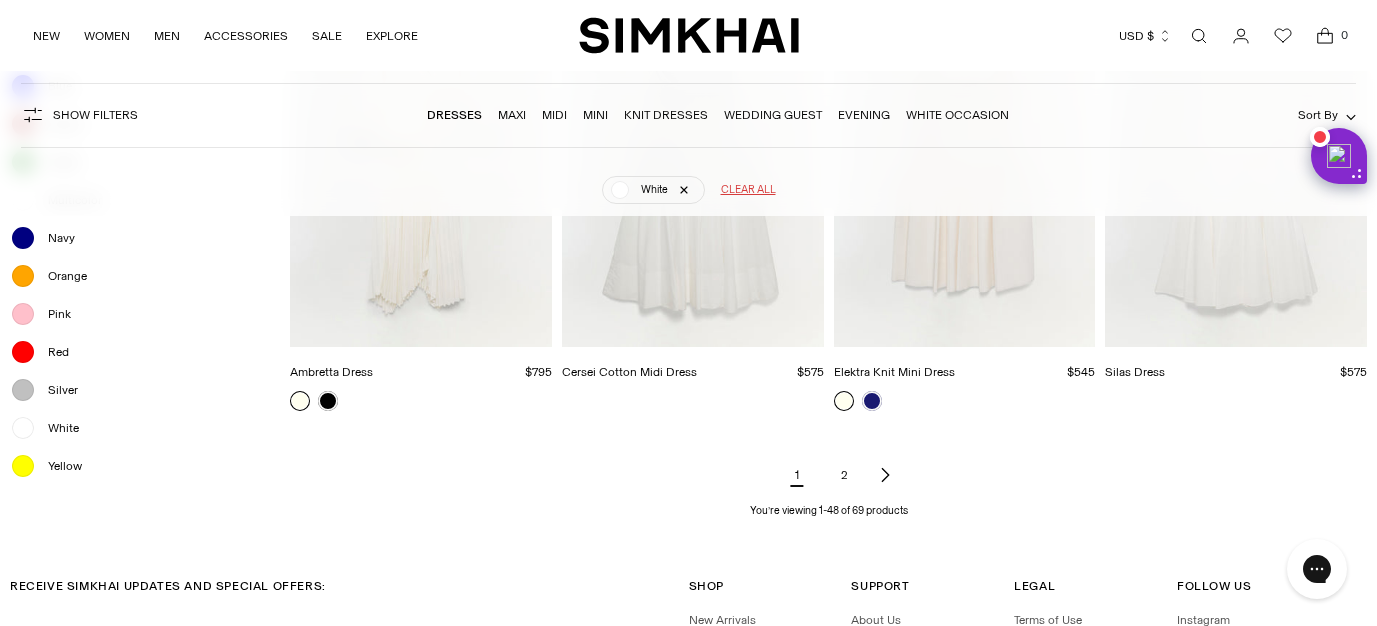 click on "2" at bounding box center (845, 475) 